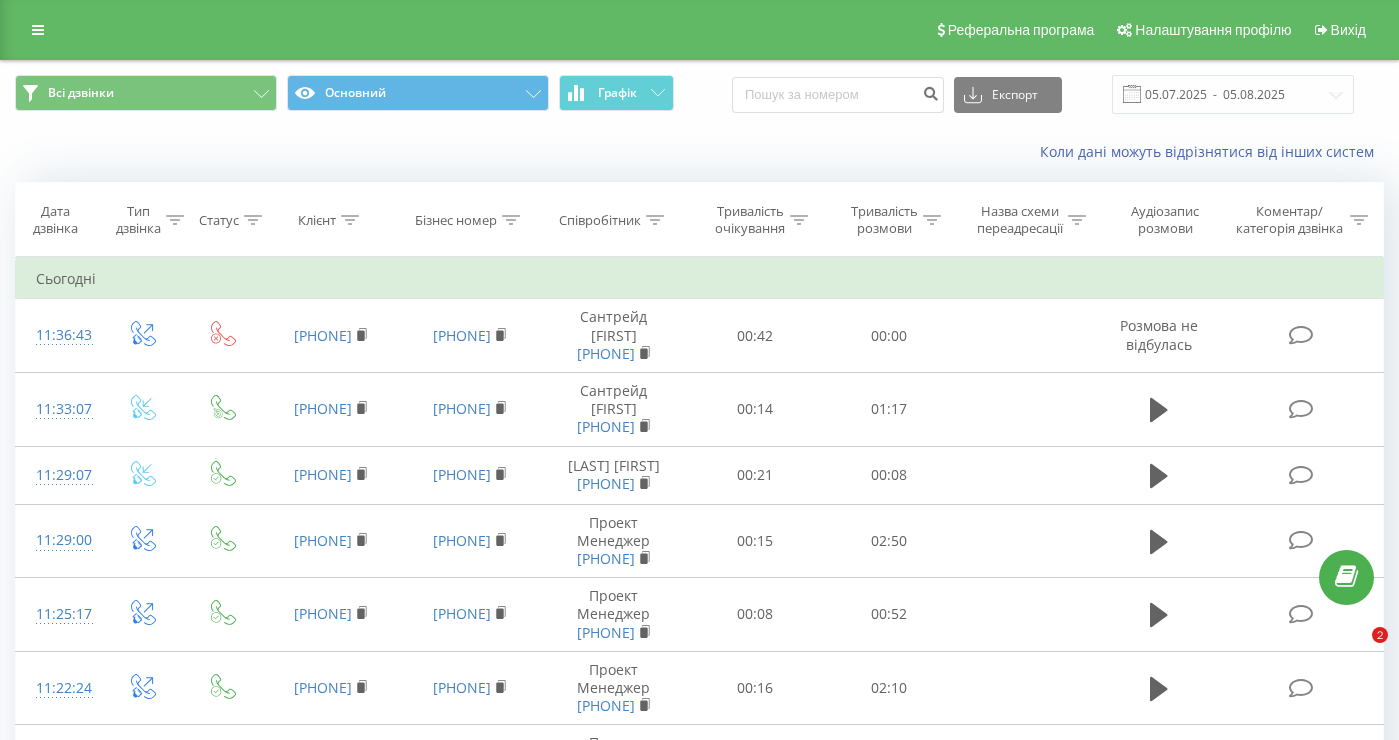 scroll, scrollTop: 0, scrollLeft: 0, axis: both 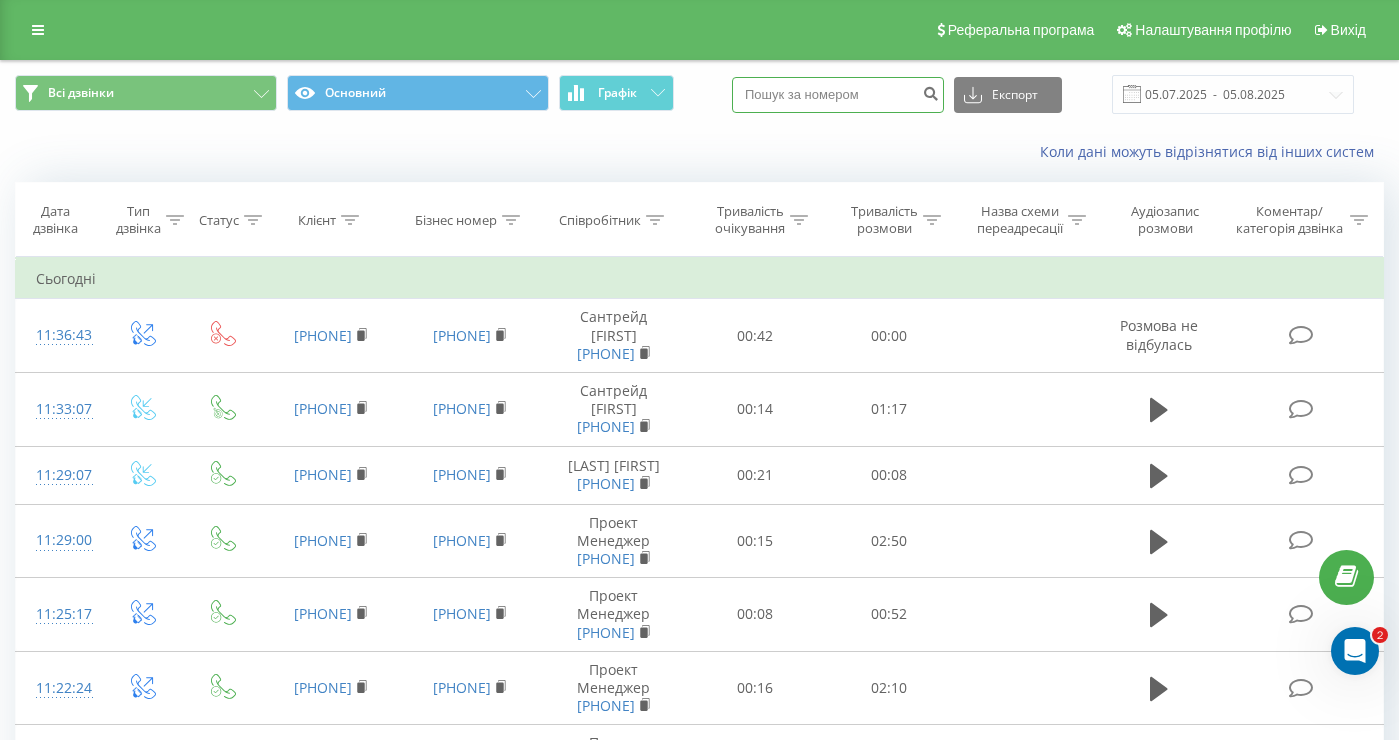click at bounding box center (838, 95) 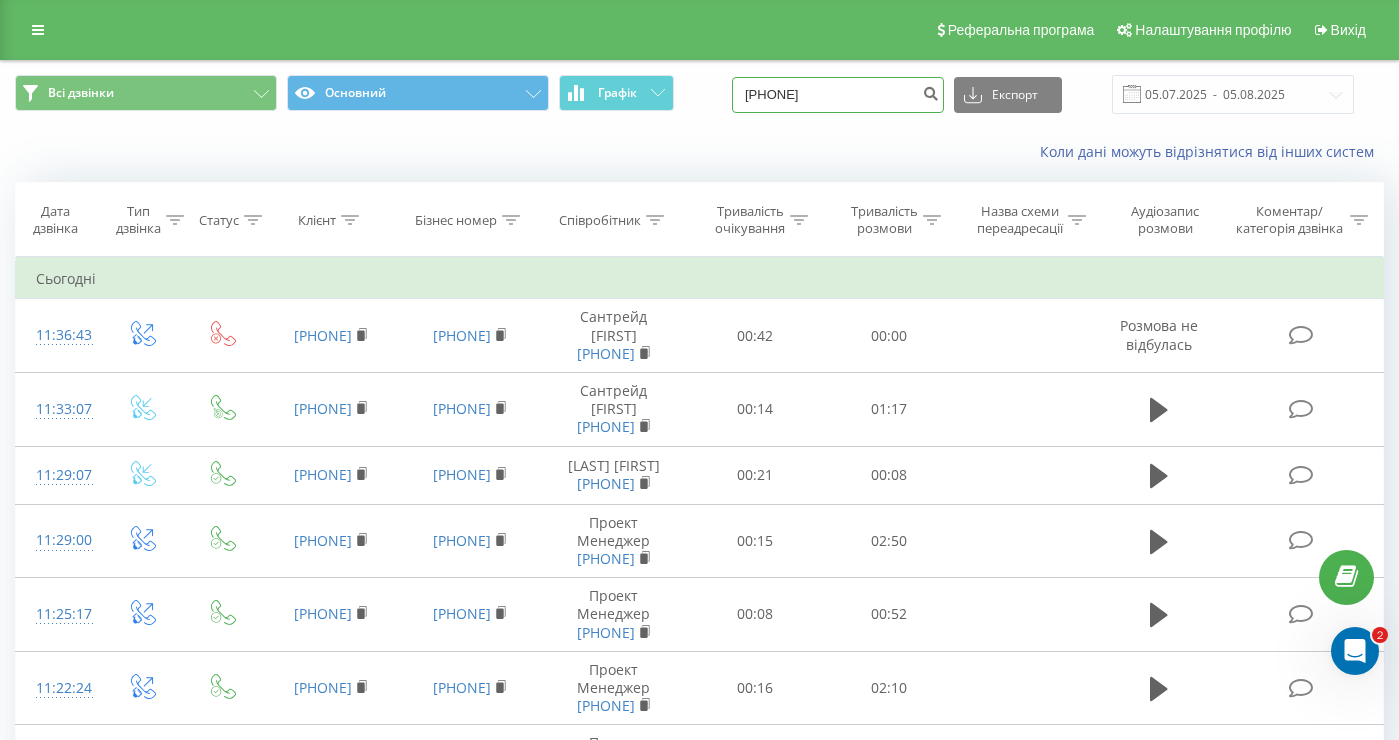 type on "[PHONE]" 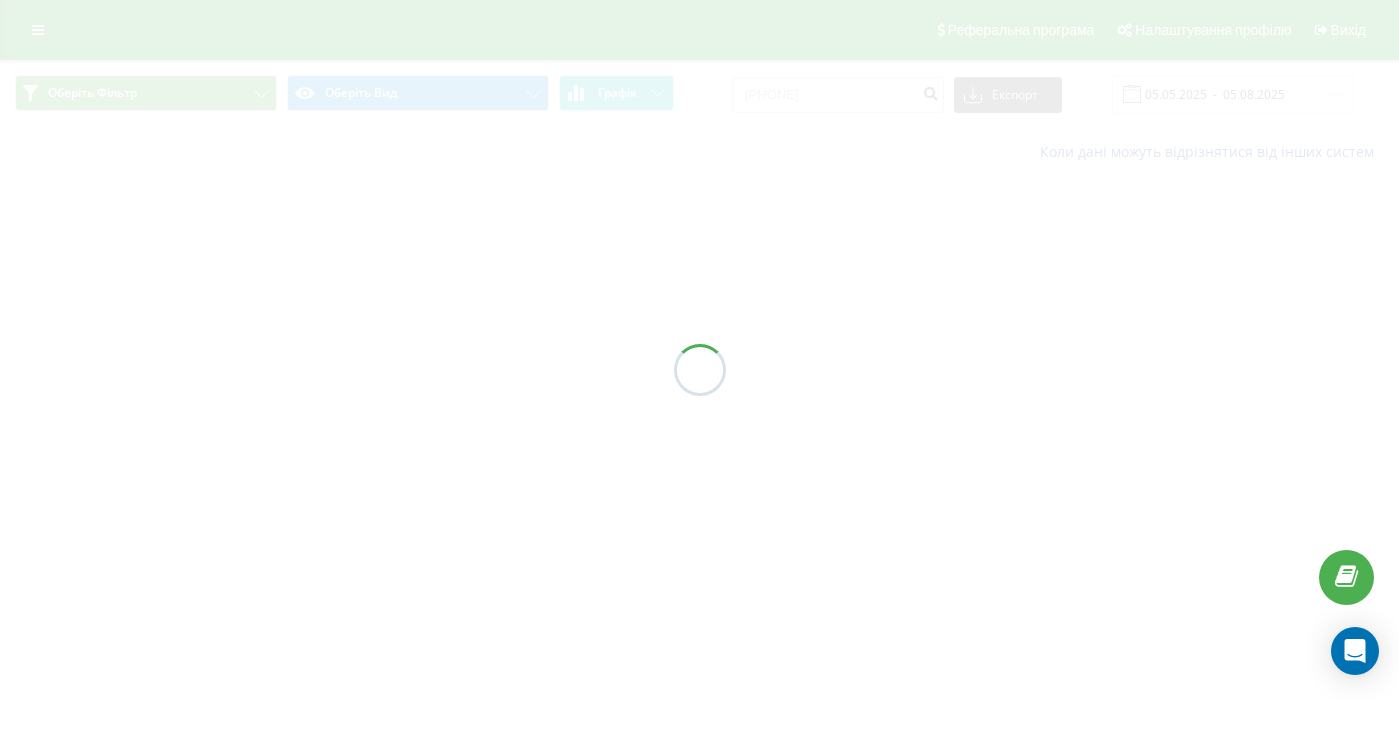 scroll, scrollTop: 0, scrollLeft: 0, axis: both 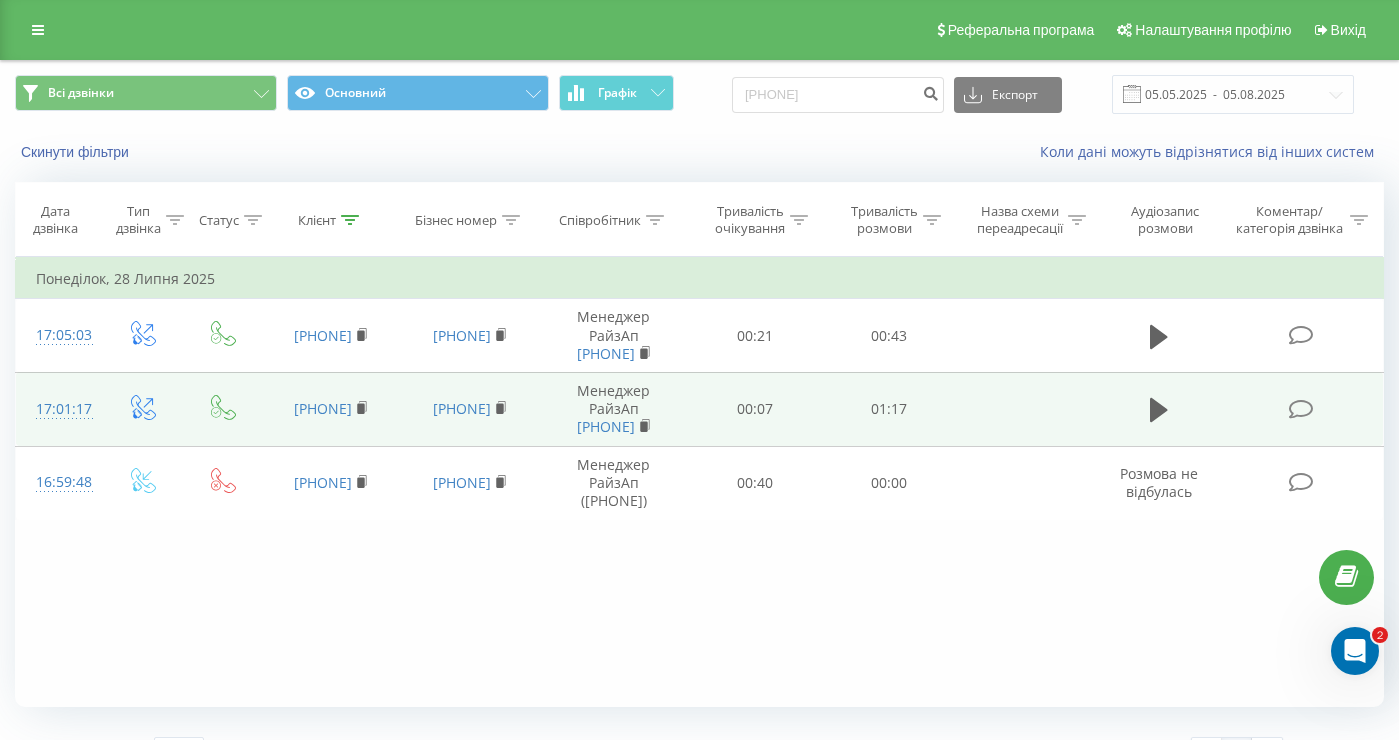 click at bounding box center [1158, 409] 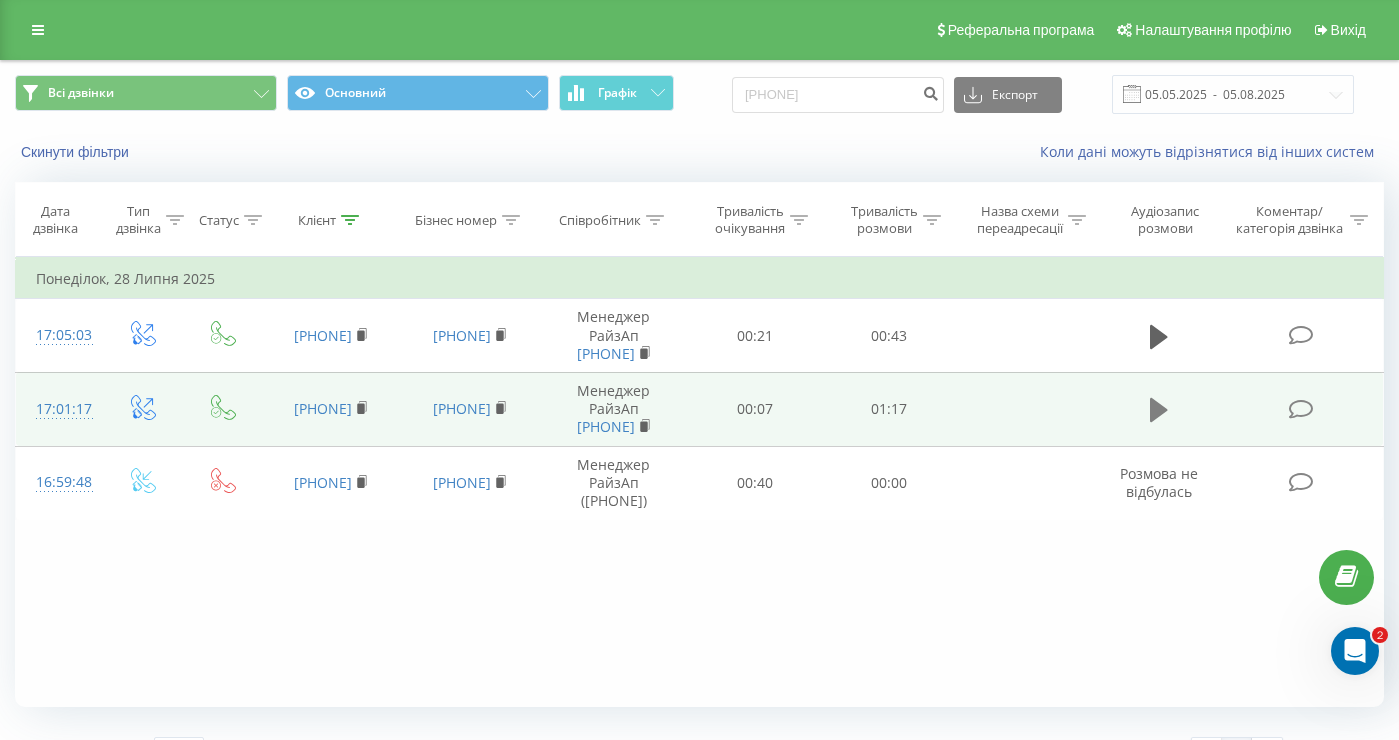 click 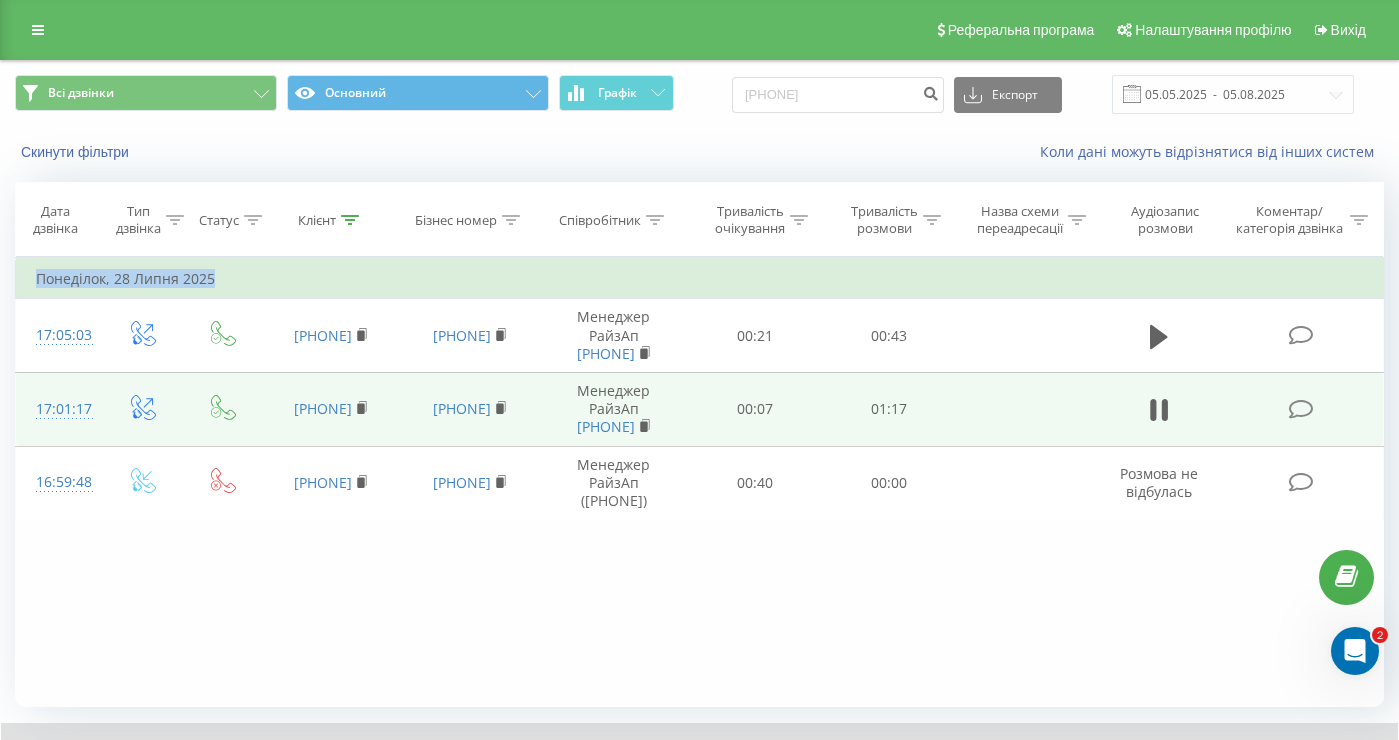 drag, startPoint x: 482, startPoint y: 604, endPoint x: 720, endPoint y: 273, distance: 407.68246 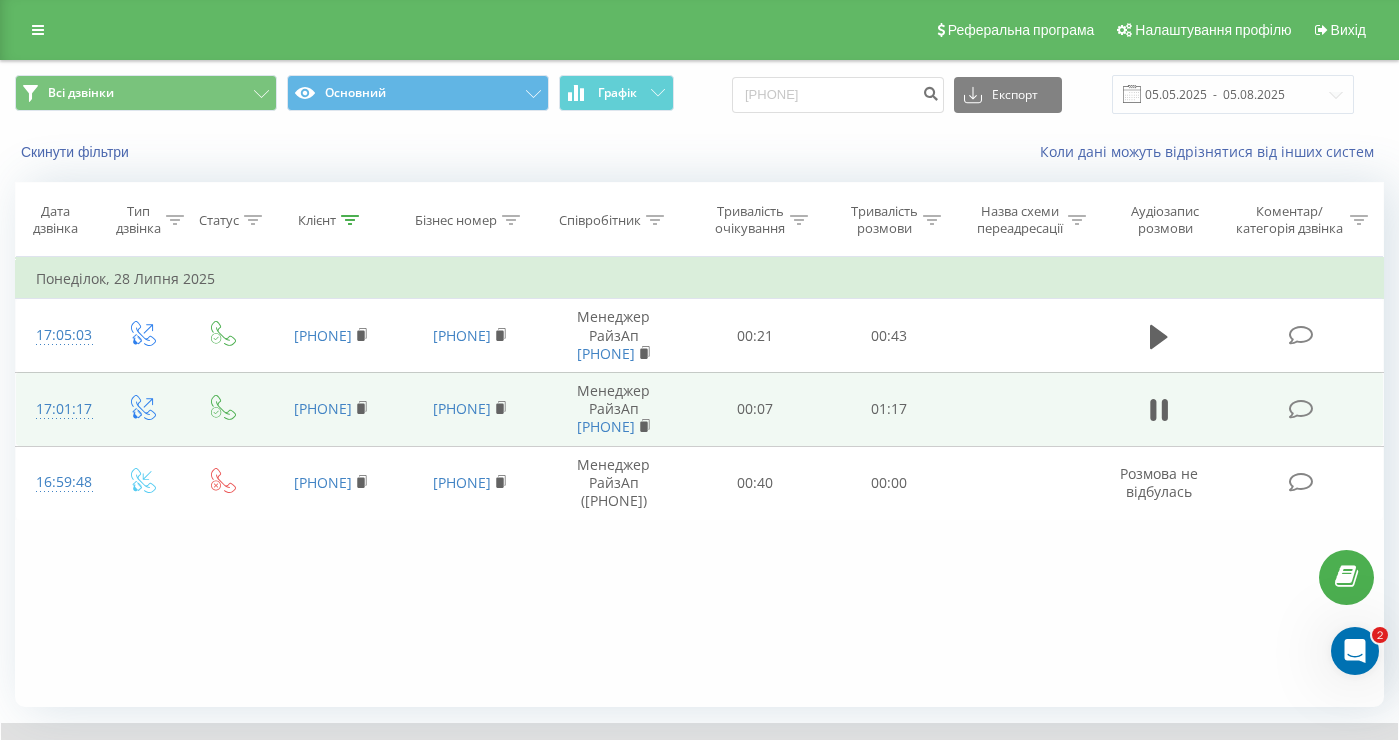 scroll, scrollTop: 119, scrollLeft: 0, axis: vertical 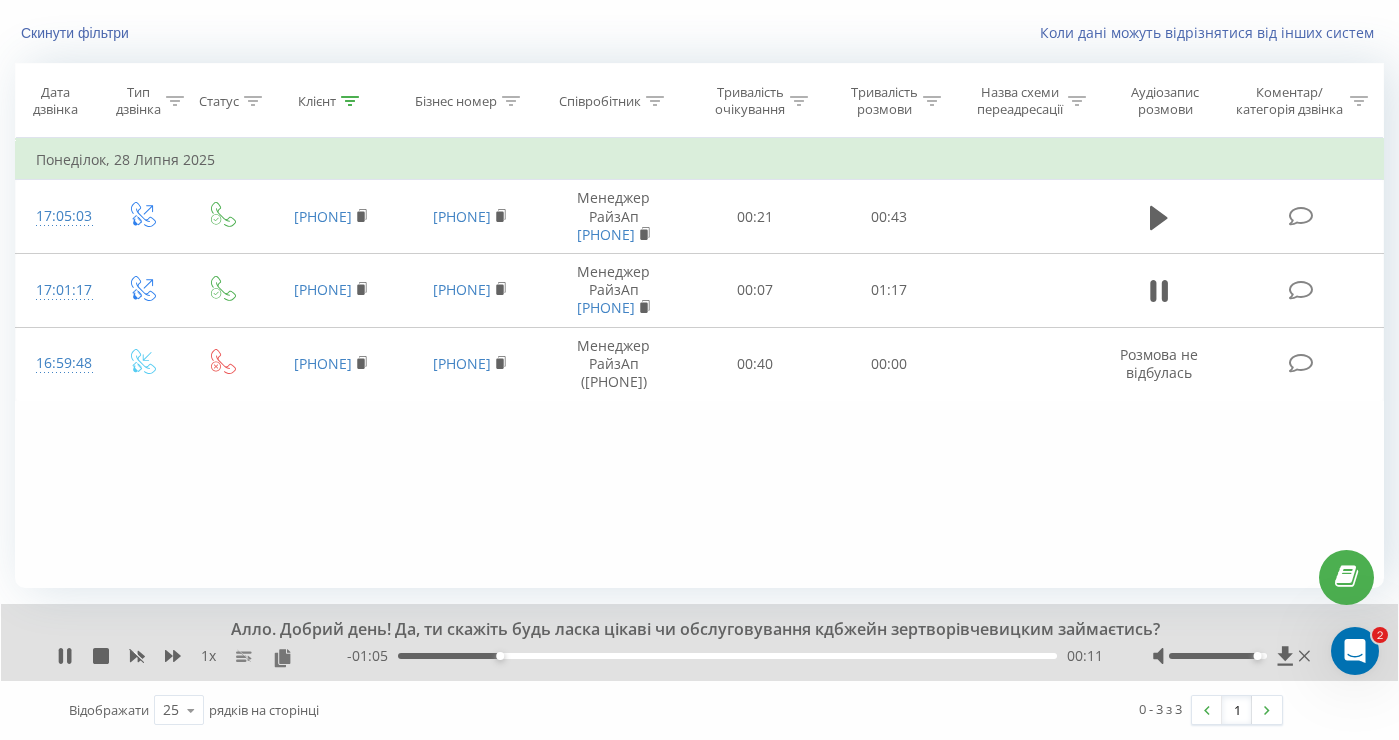 drag, startPoint x: 1180, startPoint y: 657, endPoint x: 1260, endPoint y: 652, distance: 80.1561 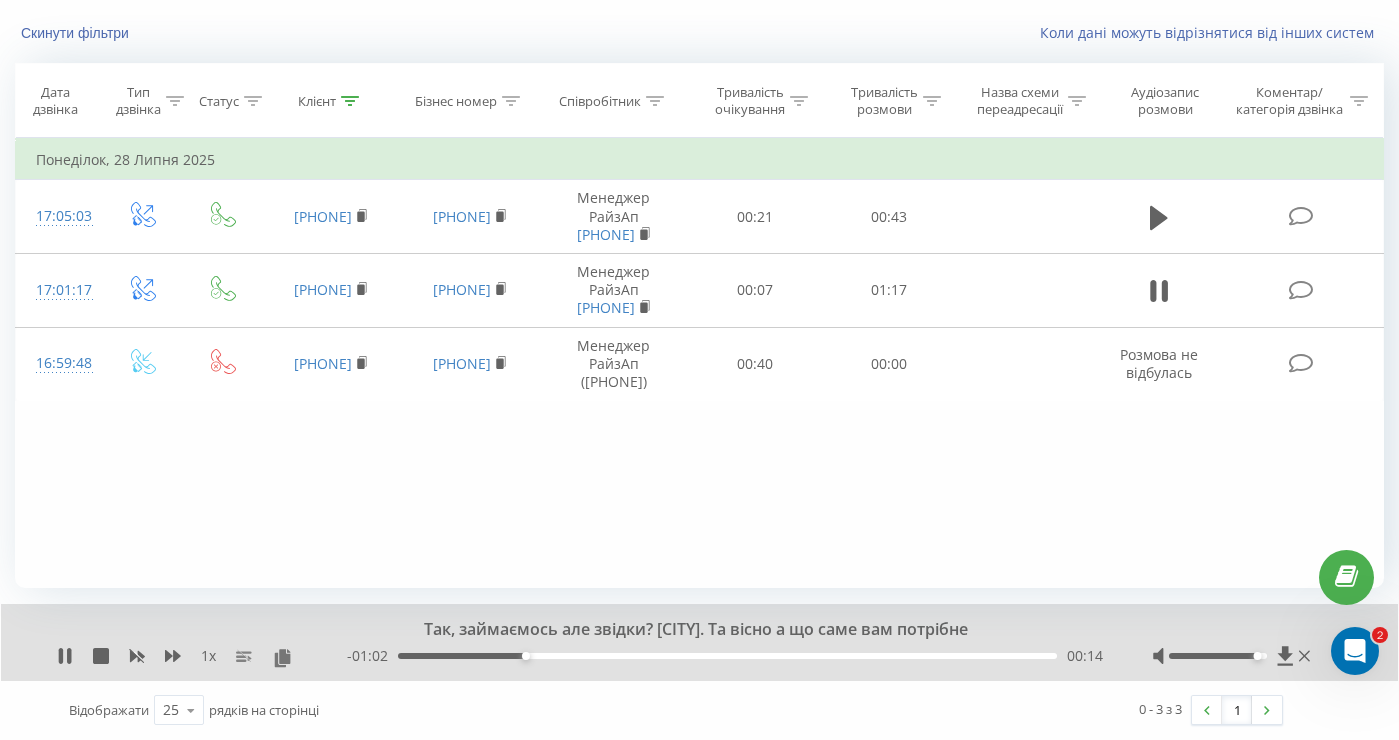 click on "00:14" at bounding box center [727, 656] 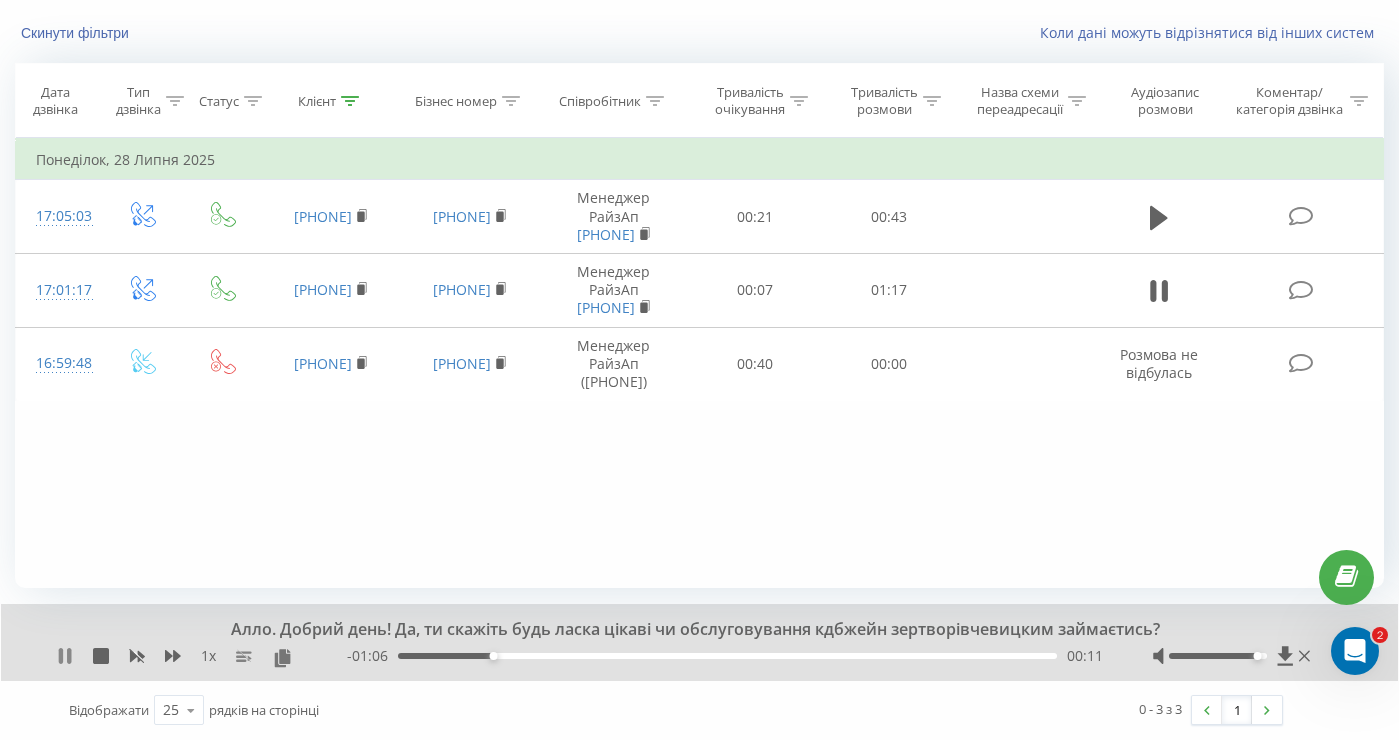 click 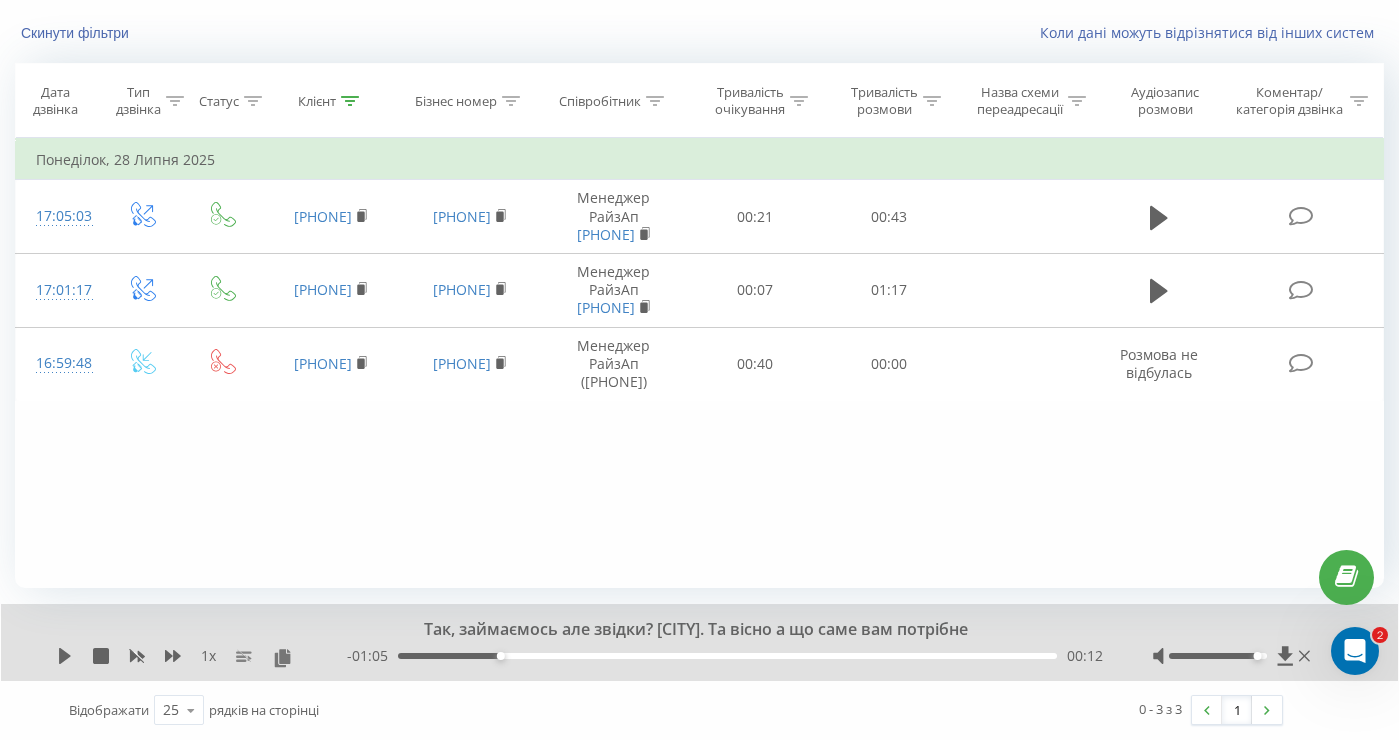 scroll, scrollTop: 0, scrollLeft: 0, axis: both 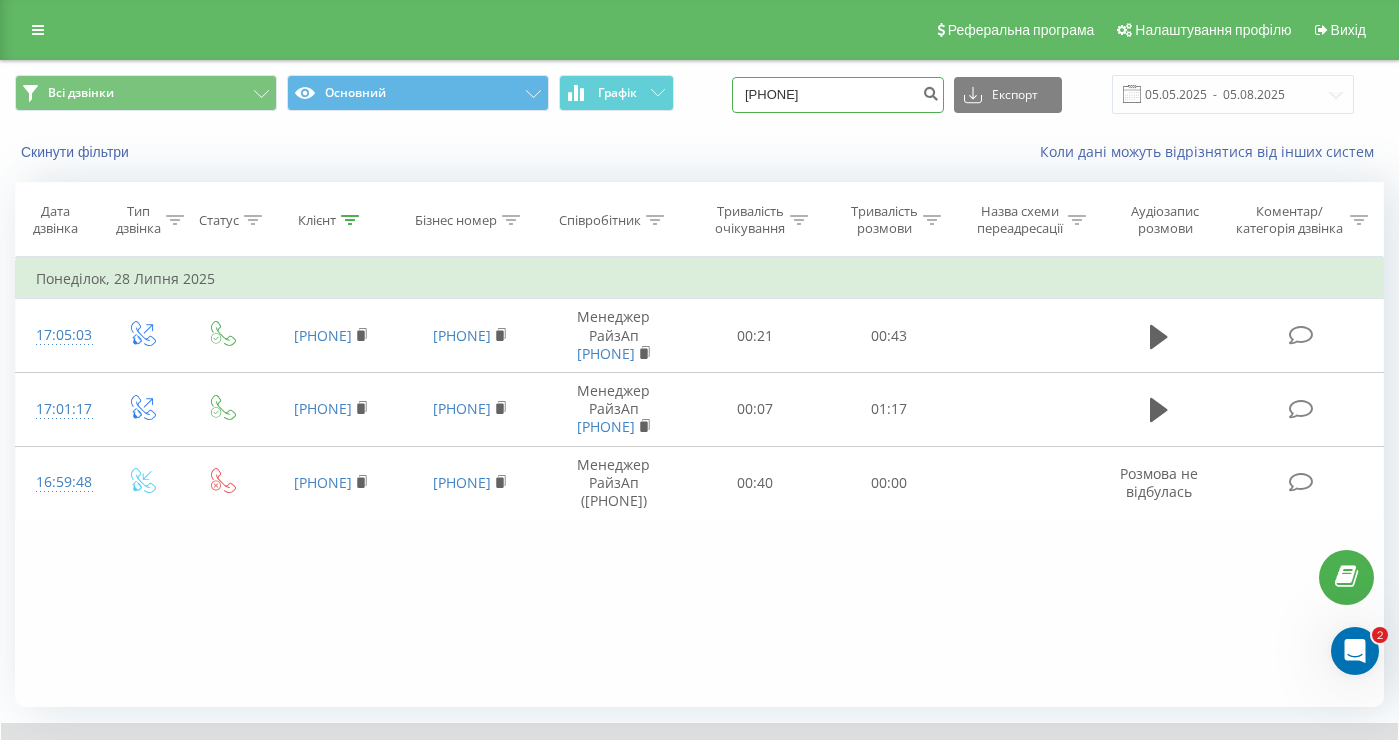 click on "0987312494" at bounding box center [838, 95] 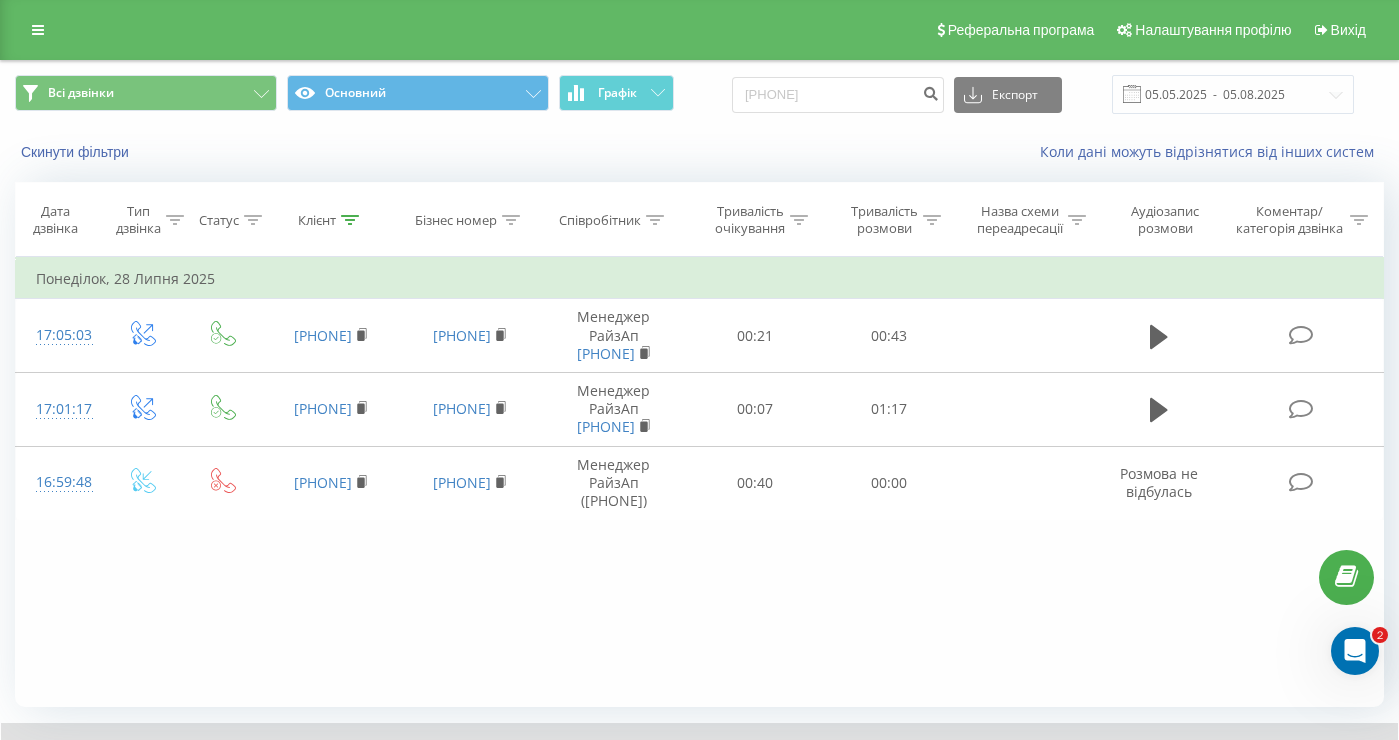 click on "Понеділок, 28 Липня 2025" at bounding box center (700, 279) 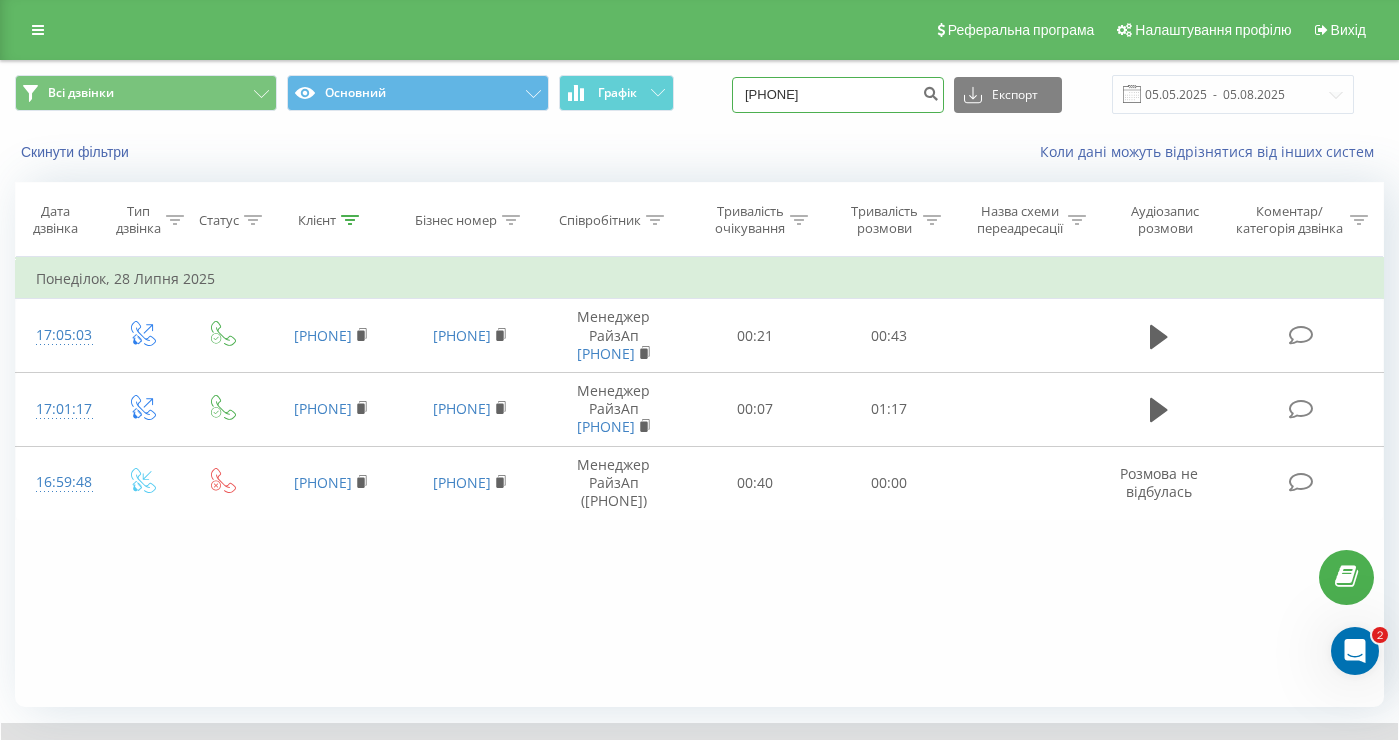 click on "0987312494" at bounding box center [838, 95] 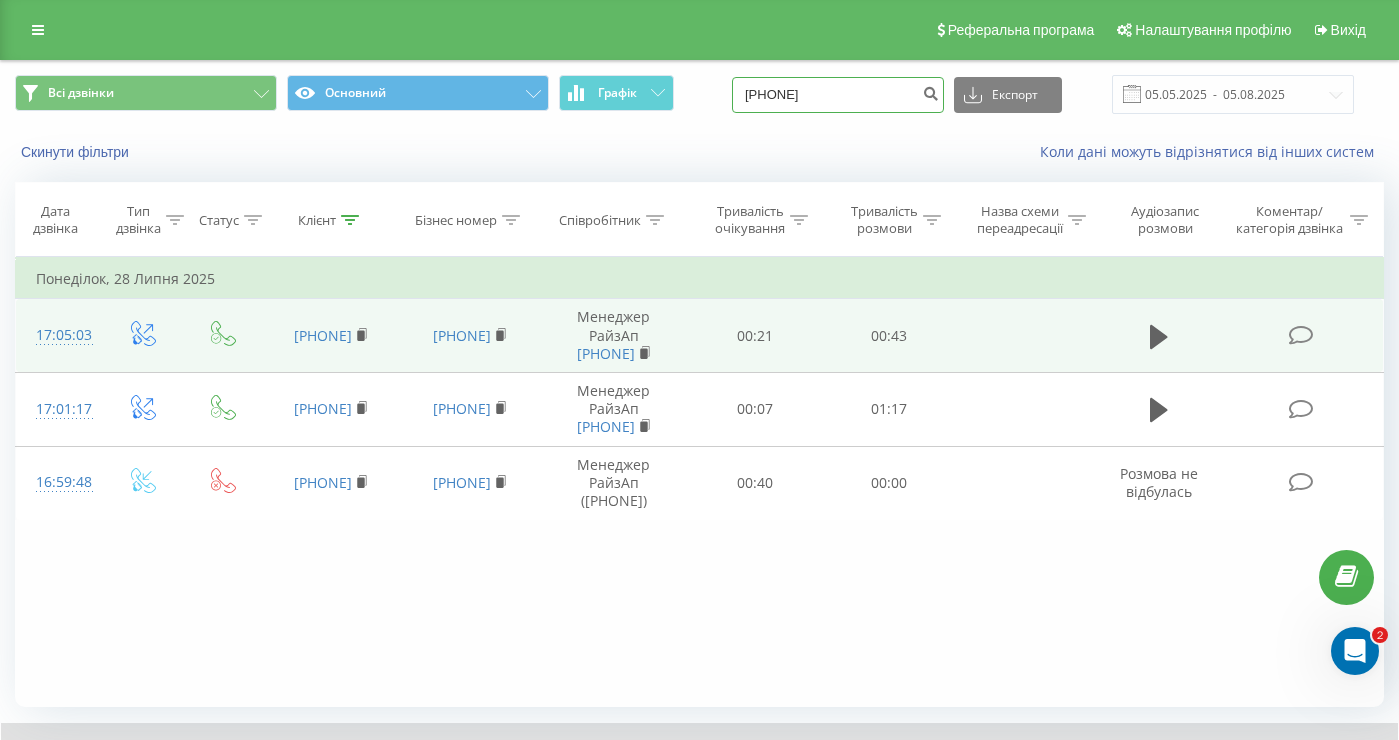 type on "0679868041" 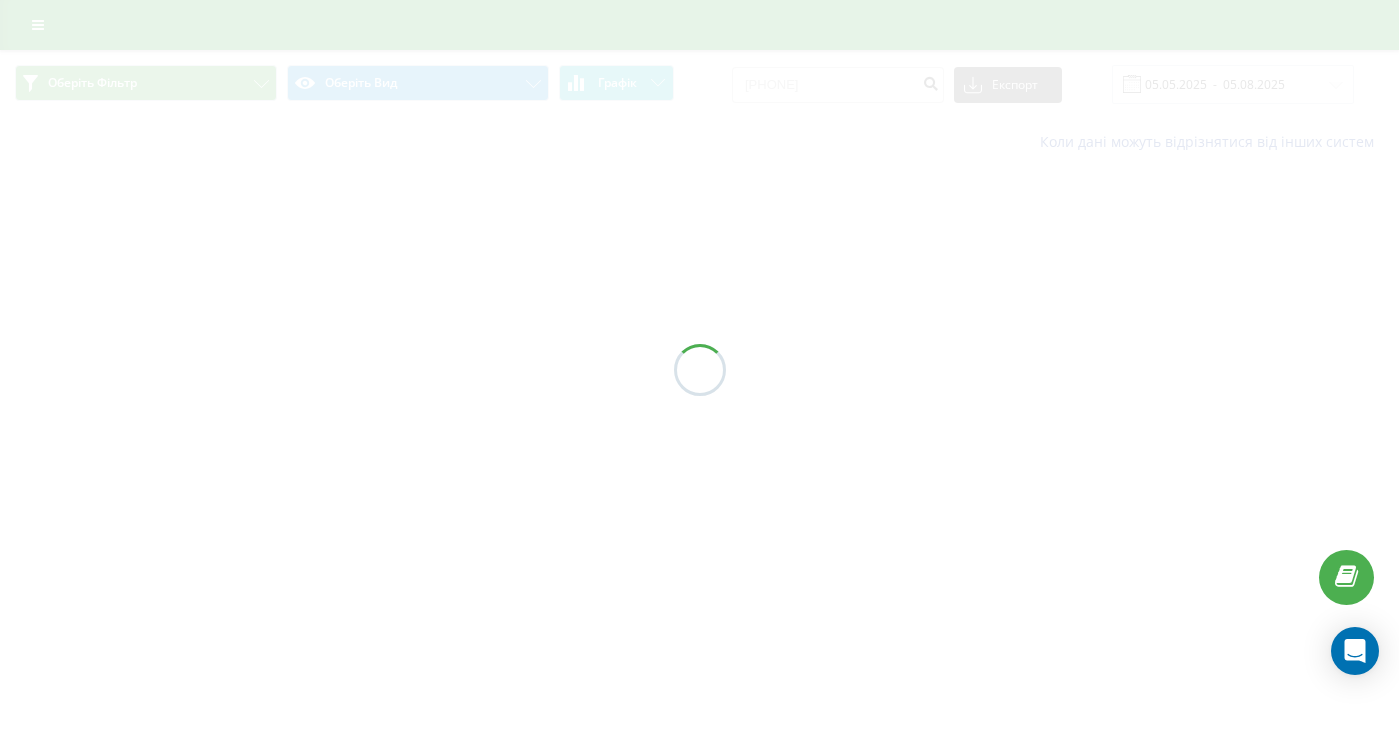 scroll, scrollTop: 0, scrollLeft: 0, axis: both 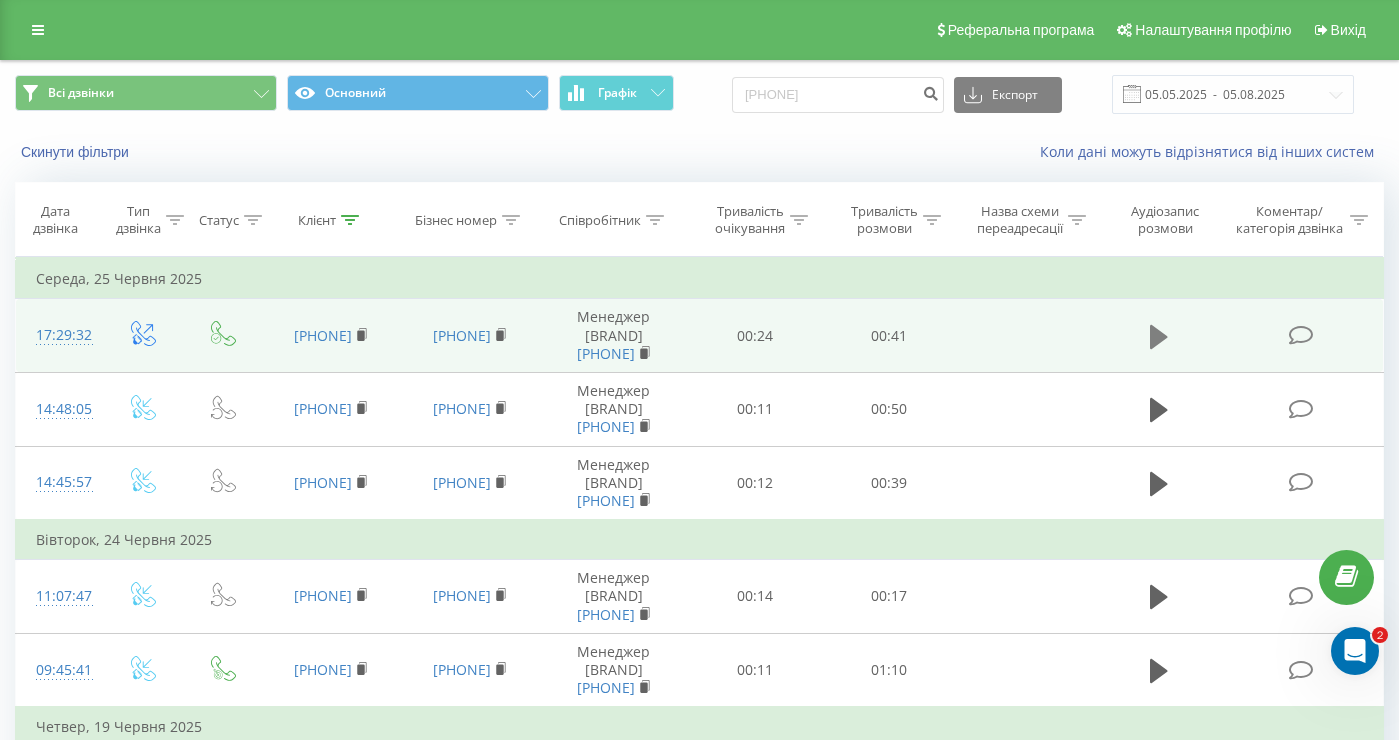 click 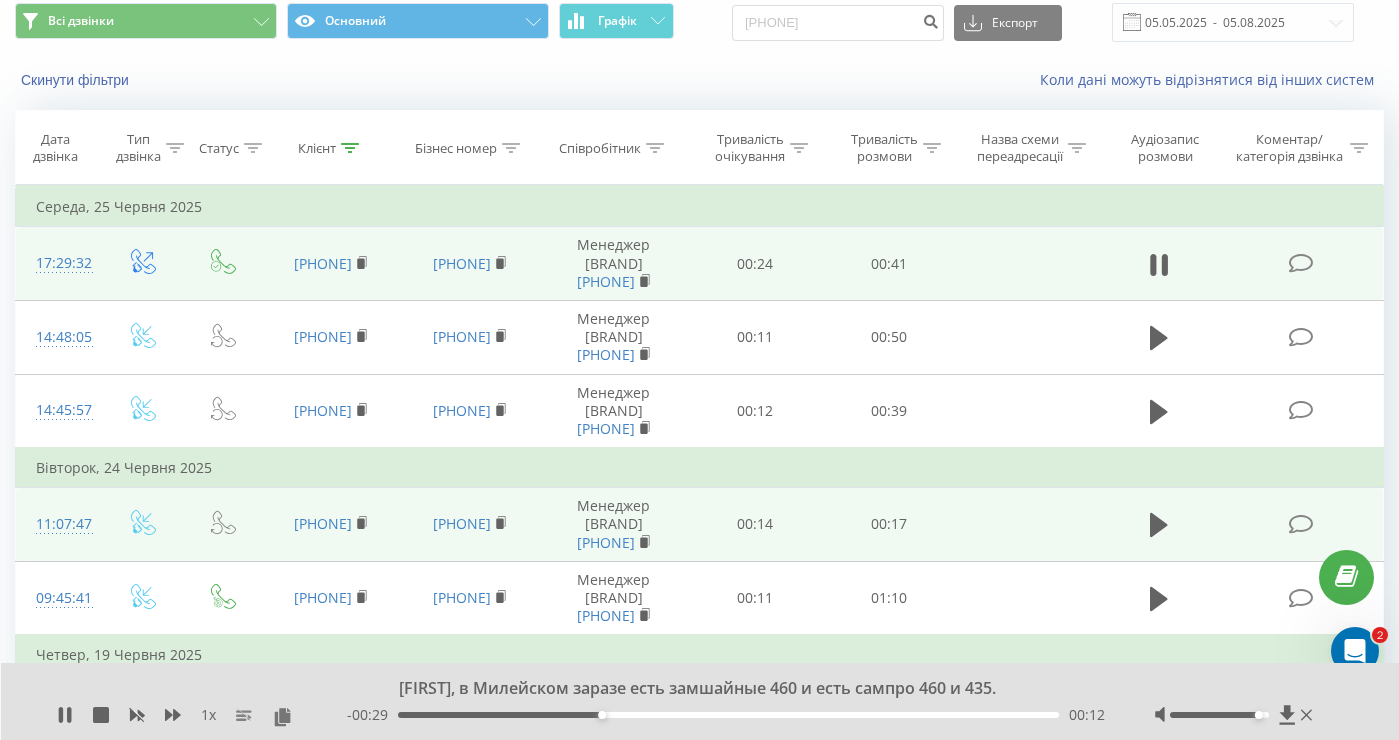 scroll, scrollTop: 0, scrollLeft: 0, axis: both 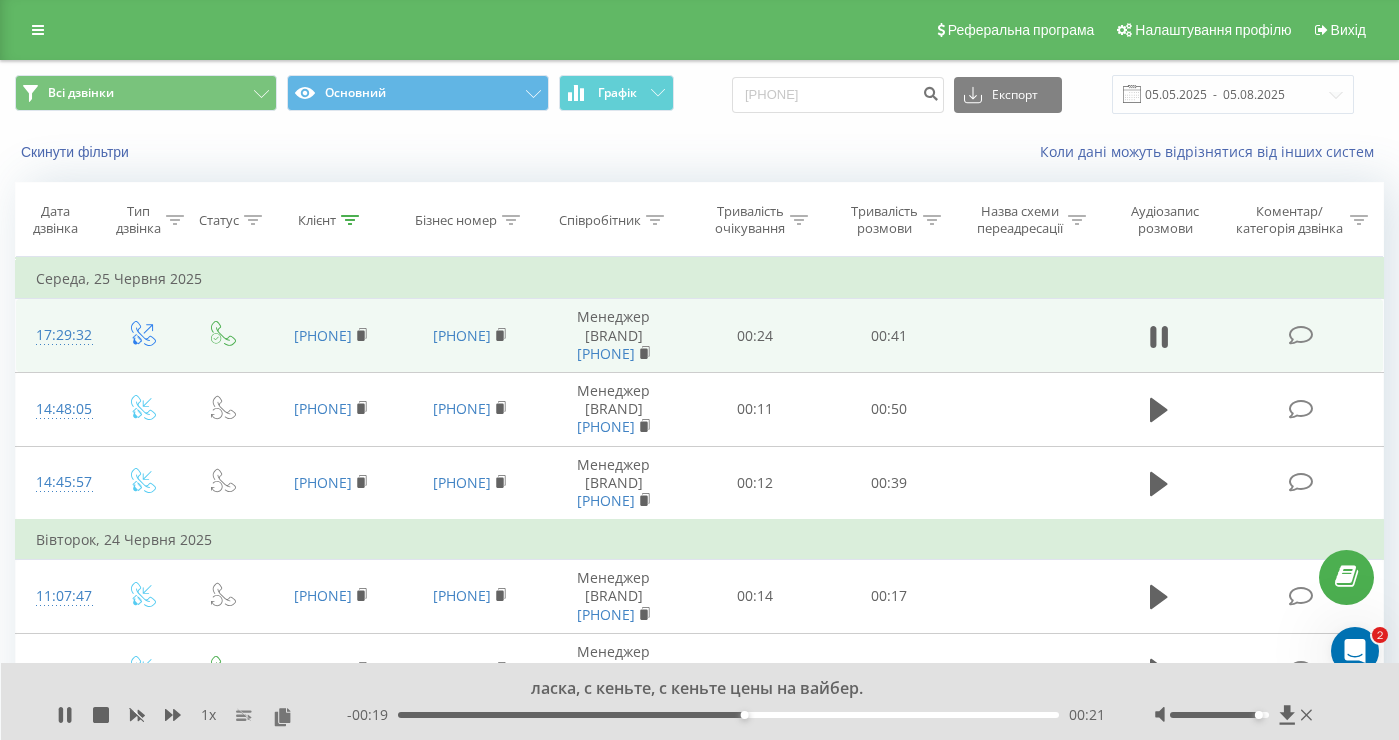 click at bounding box center [1158, 336] 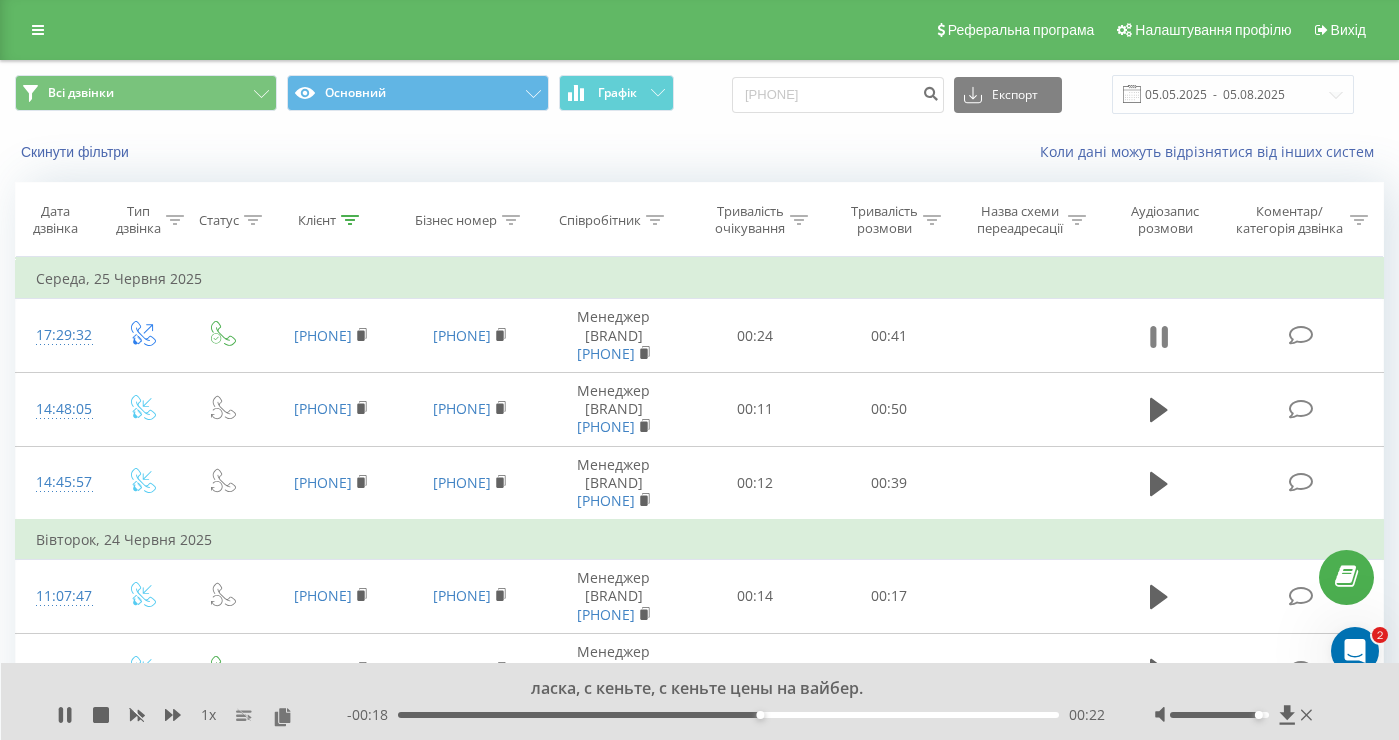 click 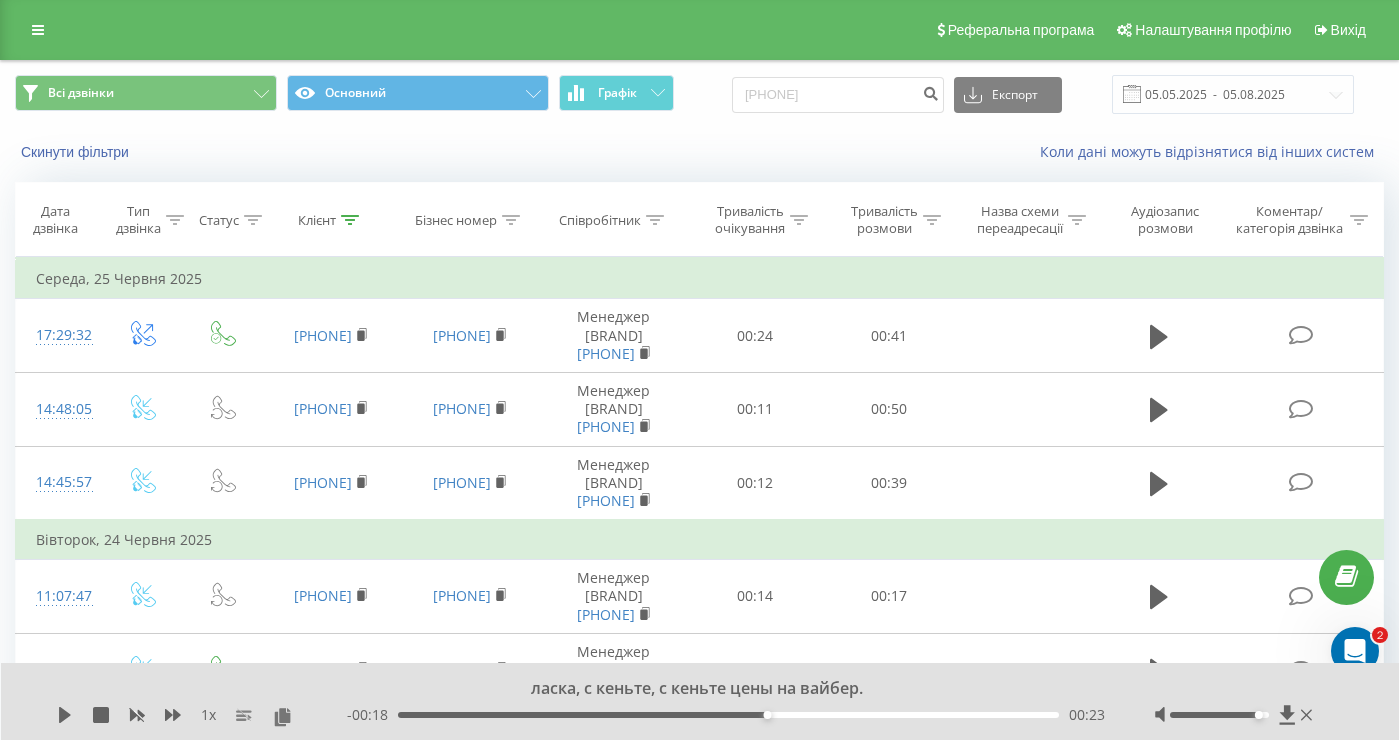 click on "Всі дзвінки Основний Графік 0679868041 Експорт .csv .xls .xlsx 05.05.2025  -  05.08.2025 Скинути фільтри Коли дані можуть відрізнятися вiд інших систем Дата дзвінка Тип дзвінка Статус Клієнт Бізнес номер Співробітник Тривалість очікування Тривалість розмови Назва схеми переадресації Аудіозапис розмови Коментар/категорія дзвінка Фільтрувати за умовою Дорівнює Введіть значення Скасувати OK Фільтрувати за умовою Дорівнює Введіть значення Скасувати OK Фільтрувати за умовою Містить Скасувати OK Фільтрувати за умовою Містить Скасувати OK Фільтрувати за умовою Містить OK OK OK OK OK" at bounding box center (699, 645) 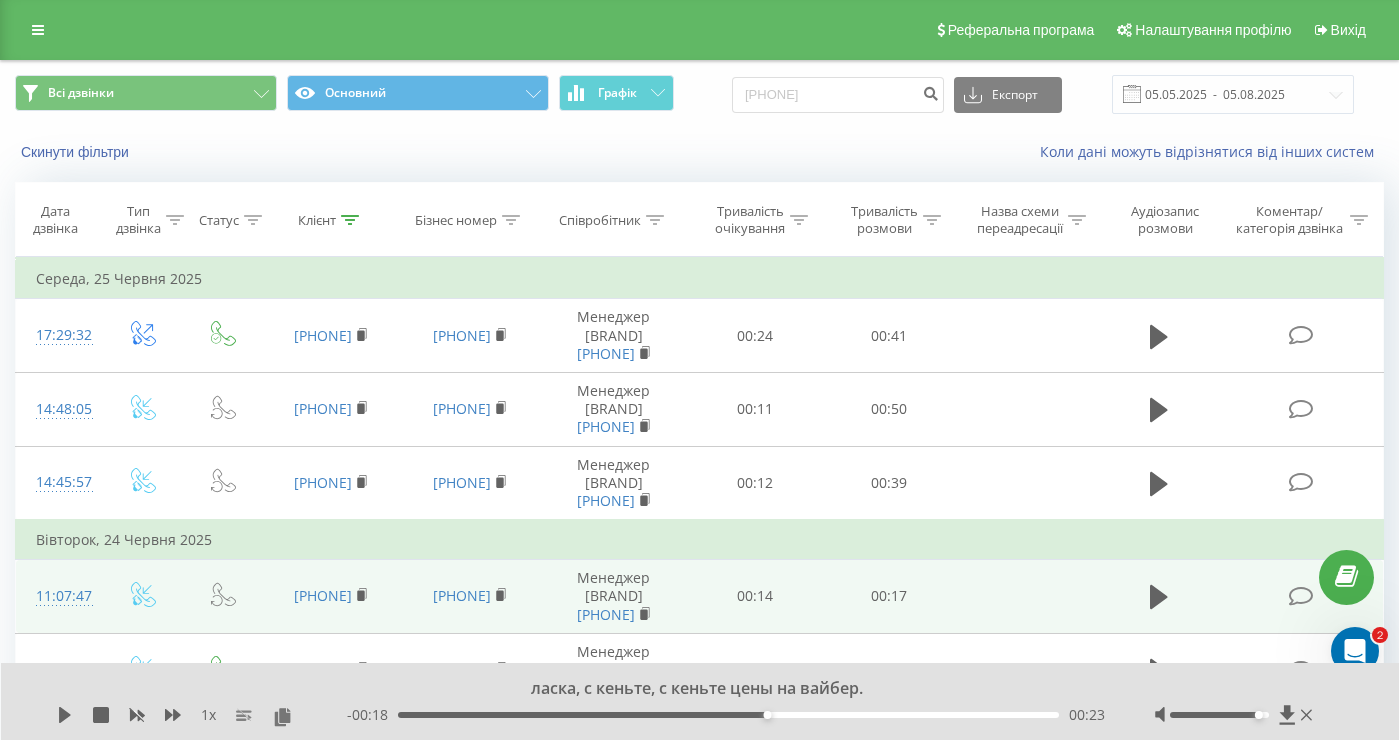 click on "00:14" at bounding box center (756, 597) 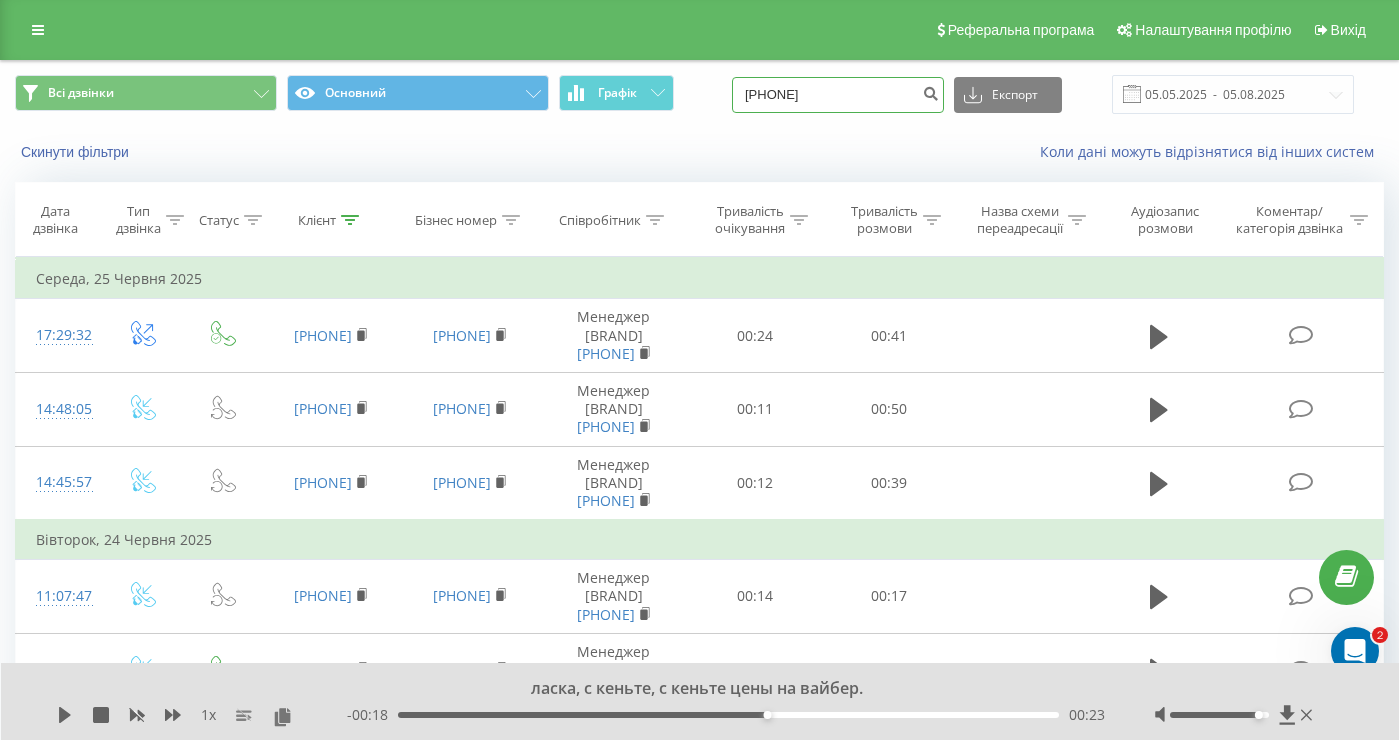 click on "0679868041" at bounding box center (838, 95) 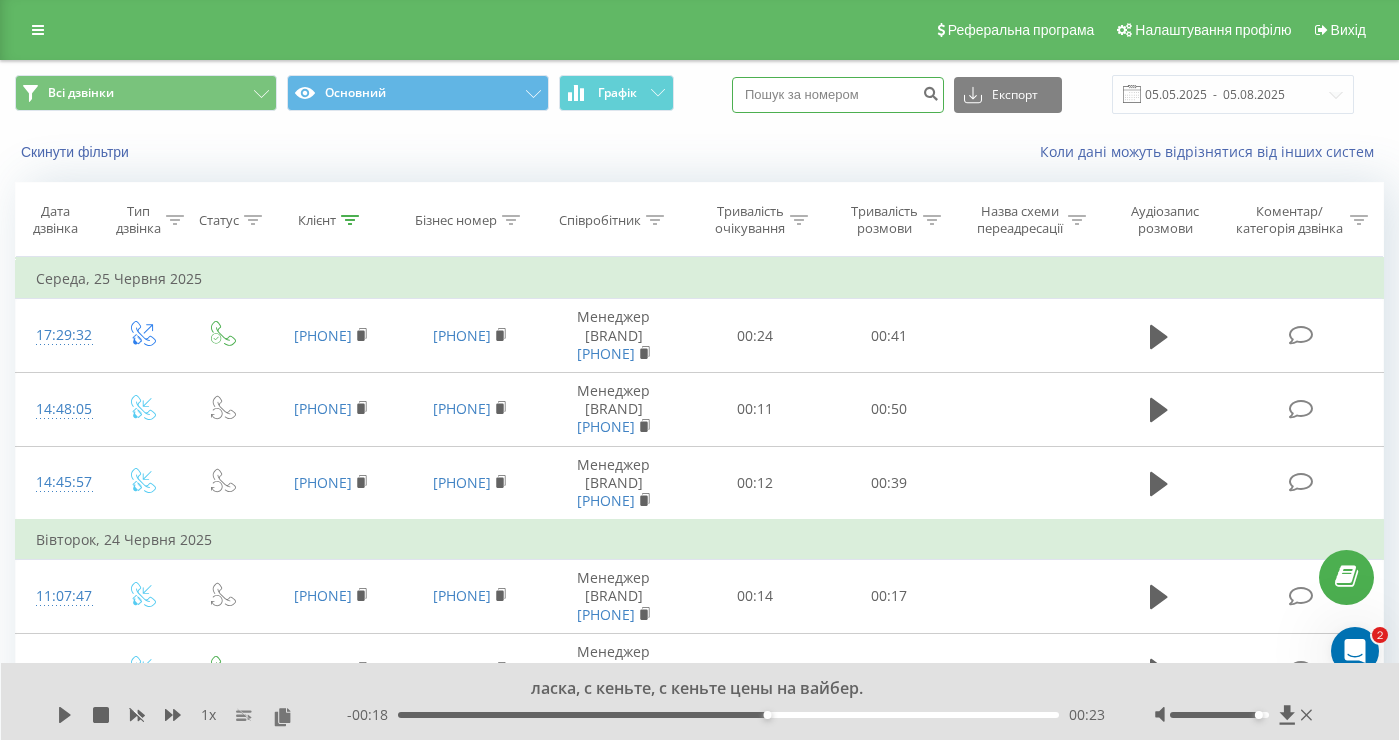paste on "(096) 742-25-50" 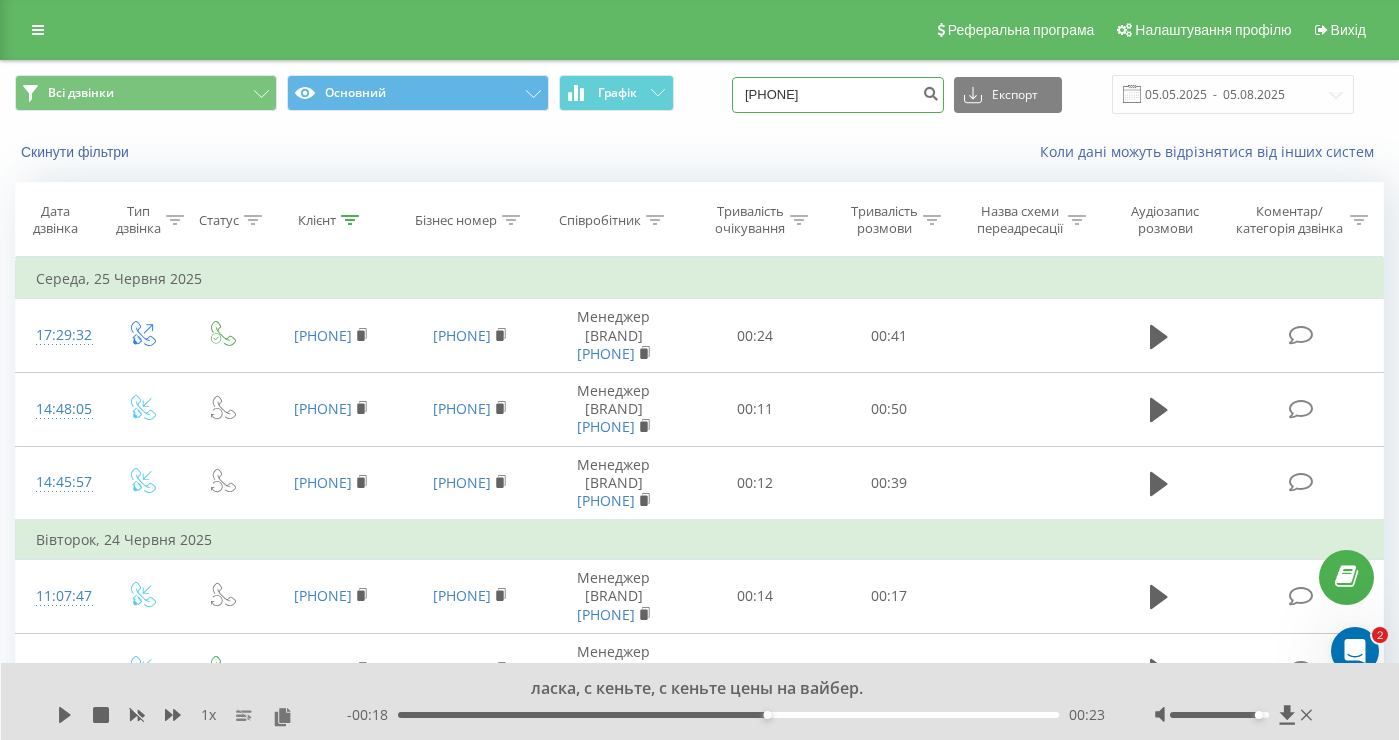 type on "[PHONE]" 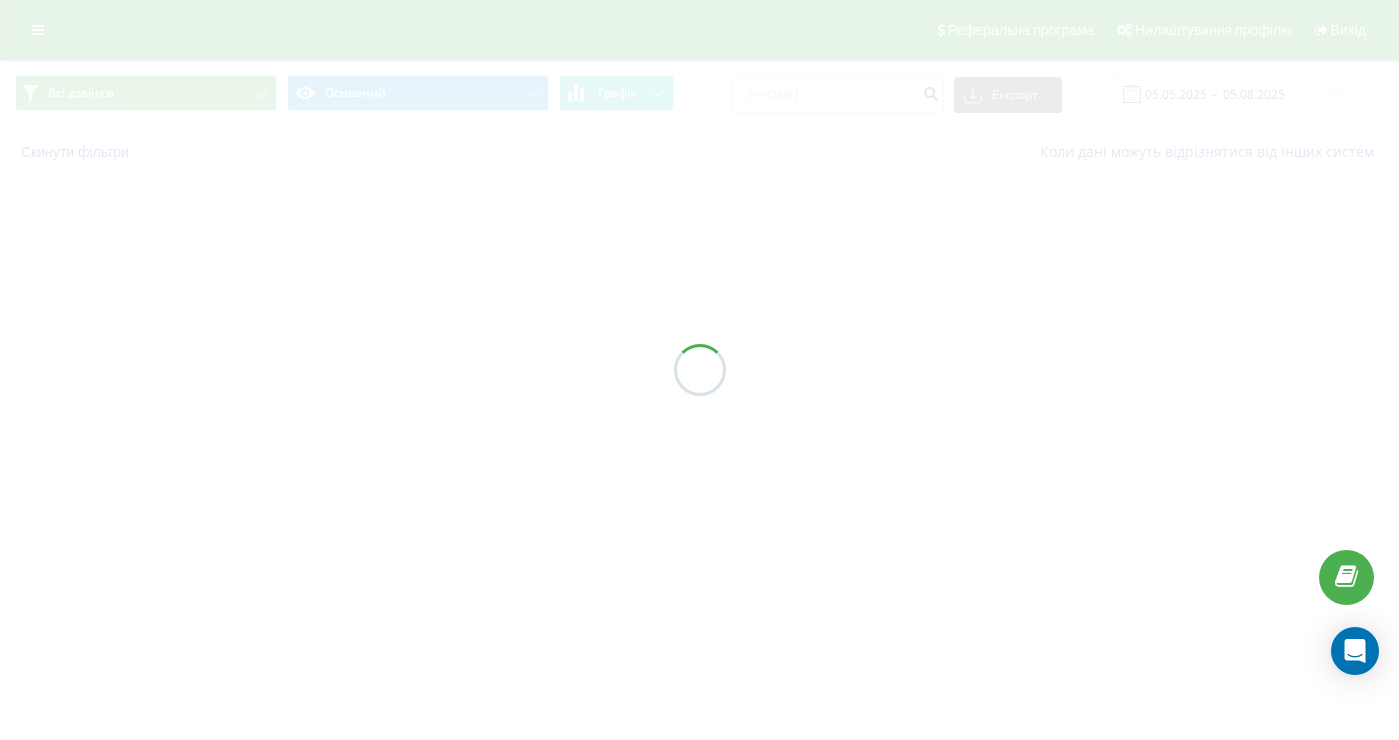 scroll, scrollTop: 0, scrollLeft: 0, axis: both 